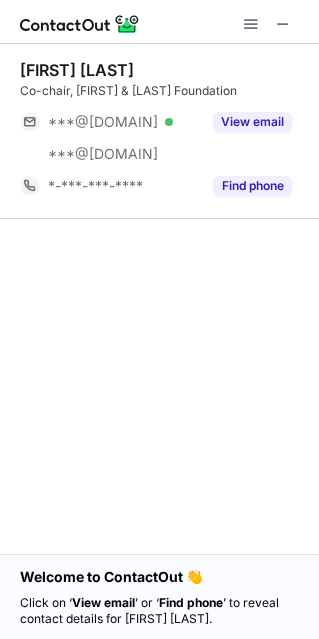 scroll, scrollTop: 0, scrollLeft: 0, axis: both 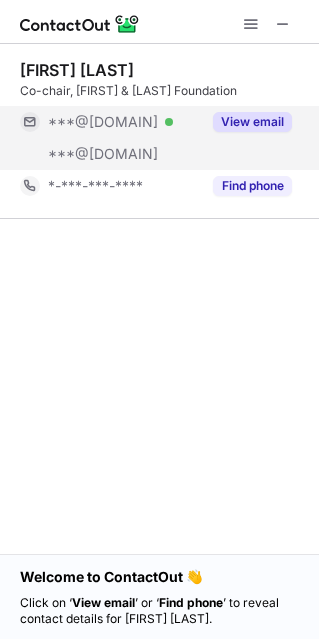 click on "View email" at bounding box center [252, 122] 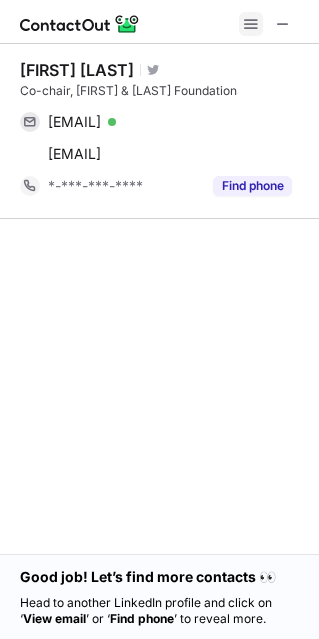 click at bounding box center (251, 24) 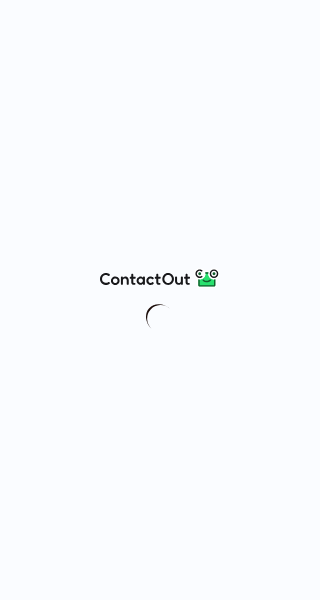 scroll, scrollTop: 0, scrollLeft: 0, axis: both 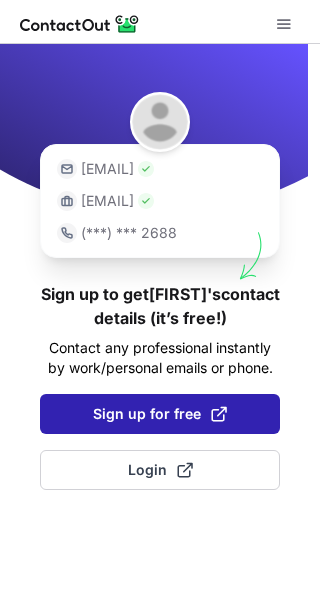 click on "Sign up for free" at bounding box center [160, 414] 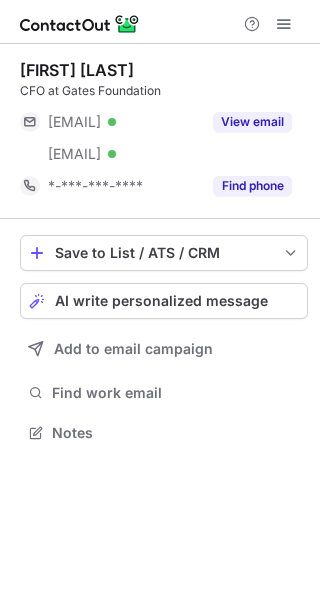 scroll, scrollTop: 0, scrollLeft: 0, axis: both 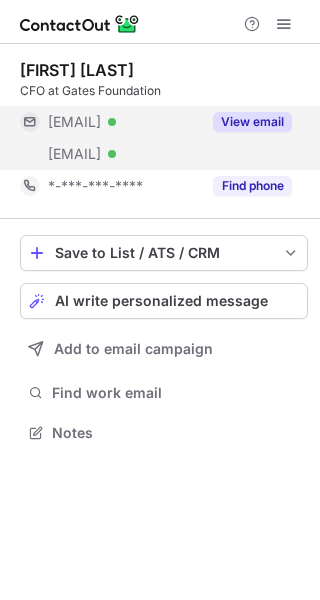 click on "View email" at bounding box center (252, 122) 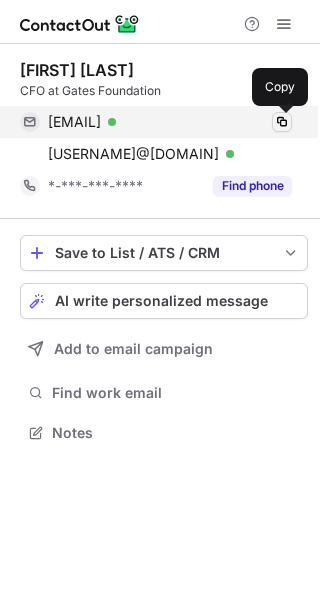 click at bounding box center (282, 122) 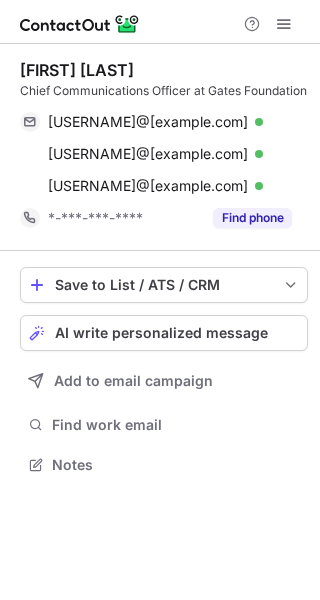 scroll, scrollTop: 0, scrollLeft: 0, axis: both 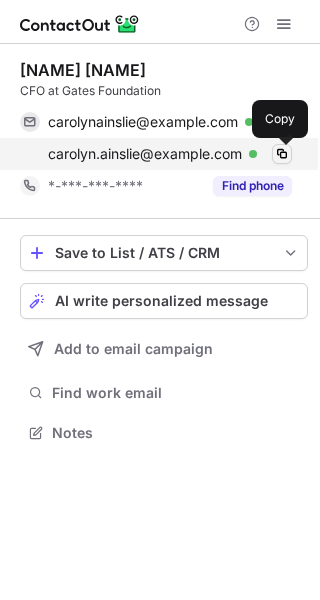 click at bounding box center [282, 154] 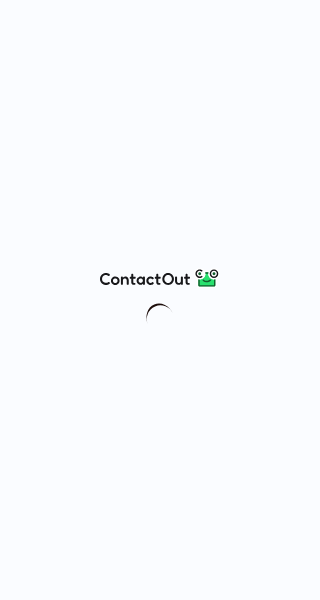 scroll, scrollTop: 0, scrollLeft: 0, axis: both 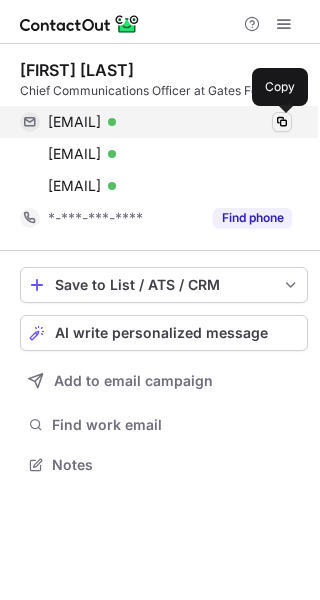click at bounding box center (282, 122) 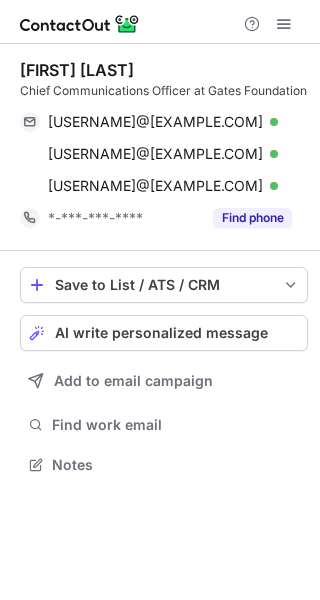 scroll, scrollTop: 0, scrollLeft: 0, axis: both 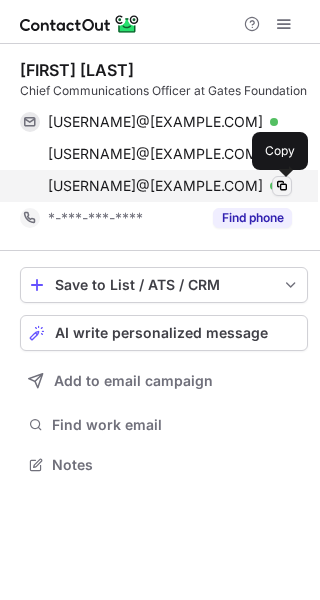 click at bounding box center (282, 186) 